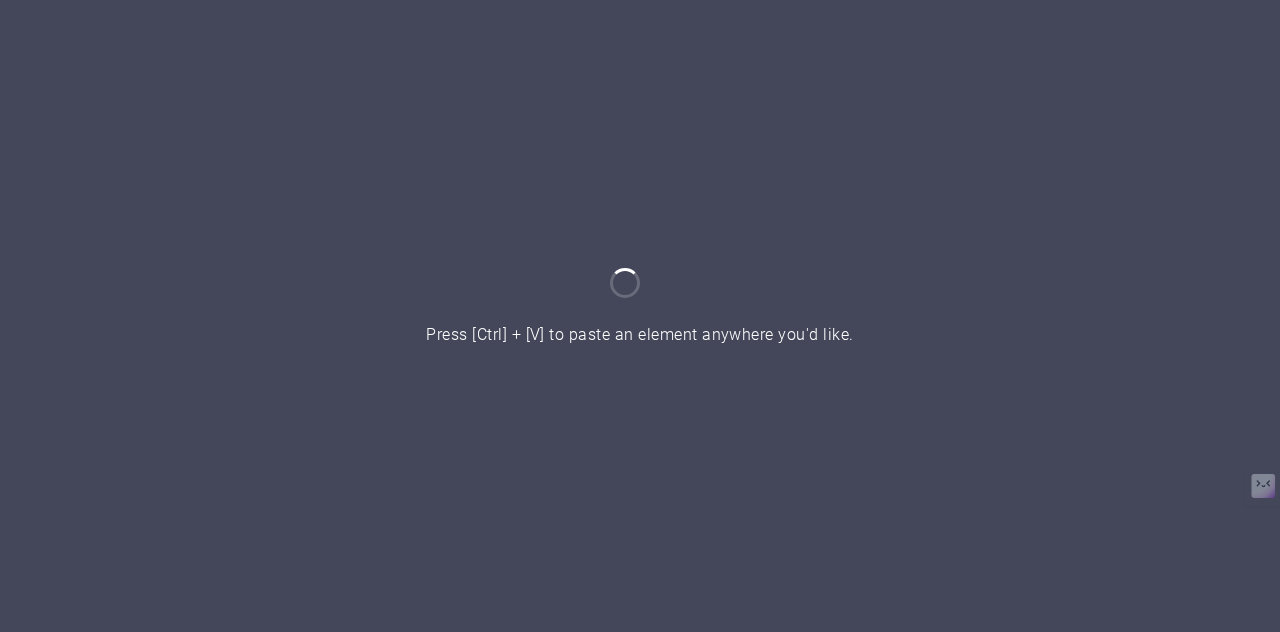 scroll, scrollTop: 0, scrollLeft: 0, axis: both 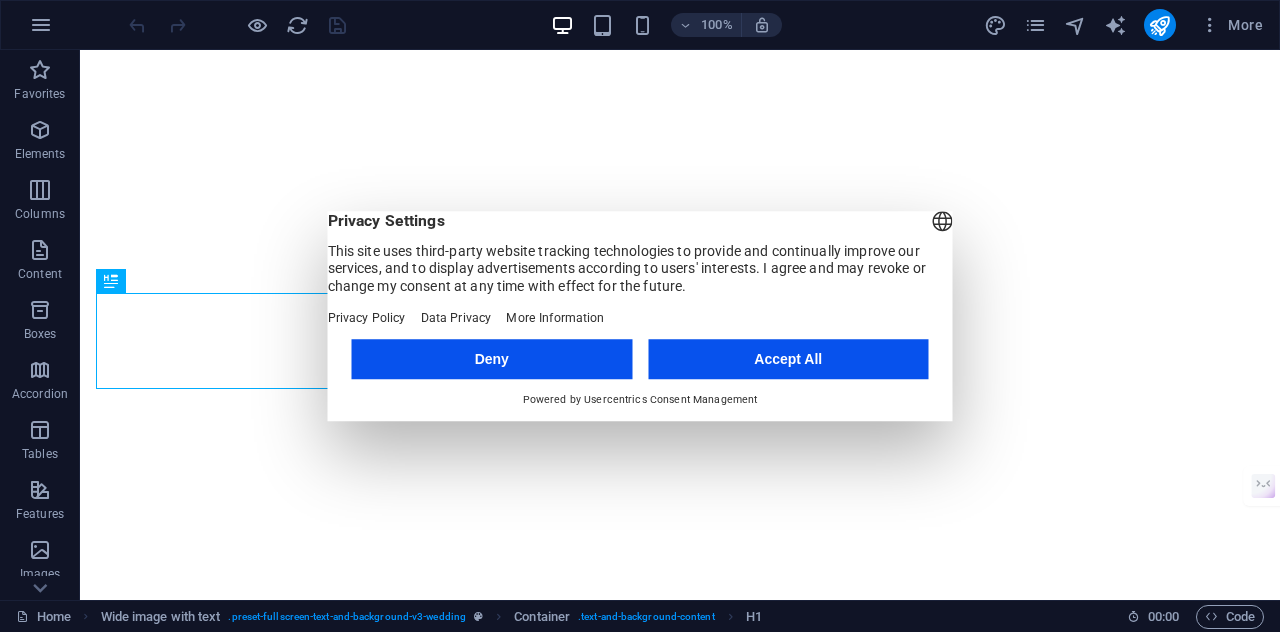 click on "Accept All" at bounding box center (788, 359) 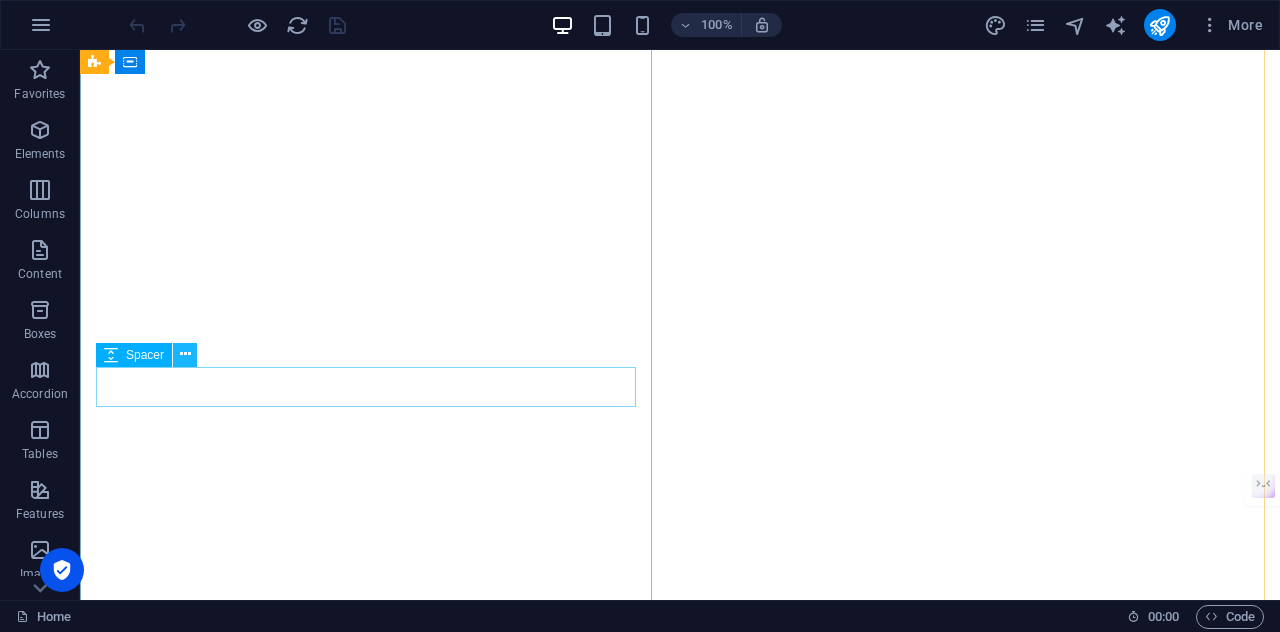 click at bounding box center (185, 354) 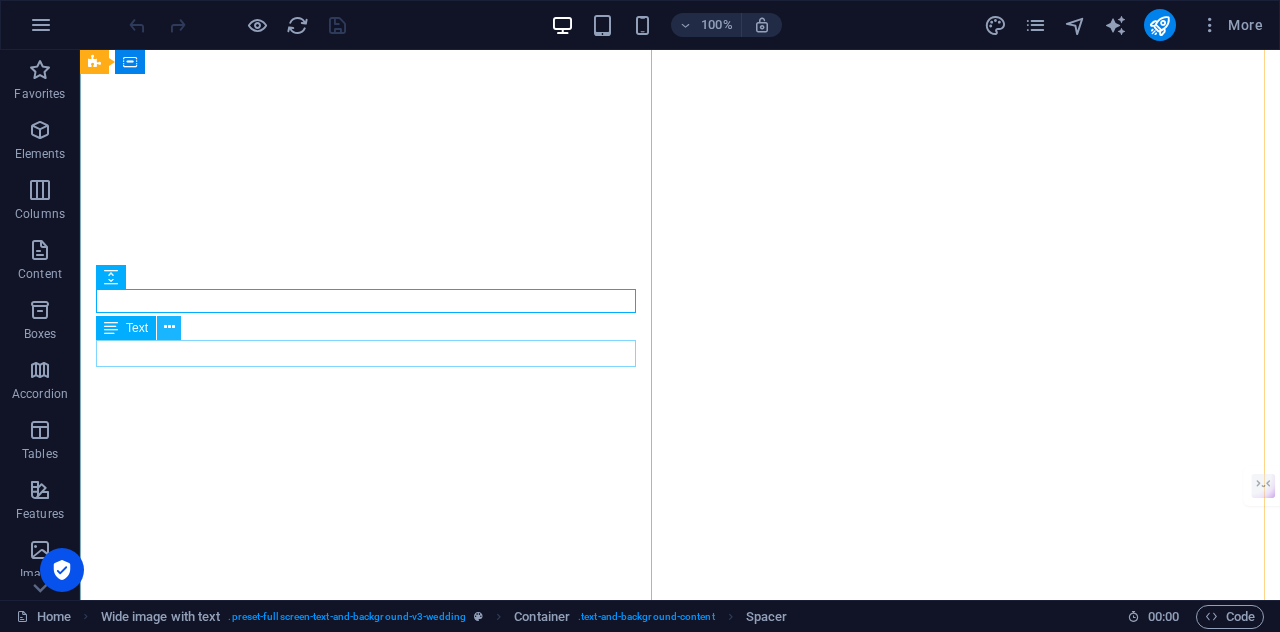 click at bounding box center [169, 327] 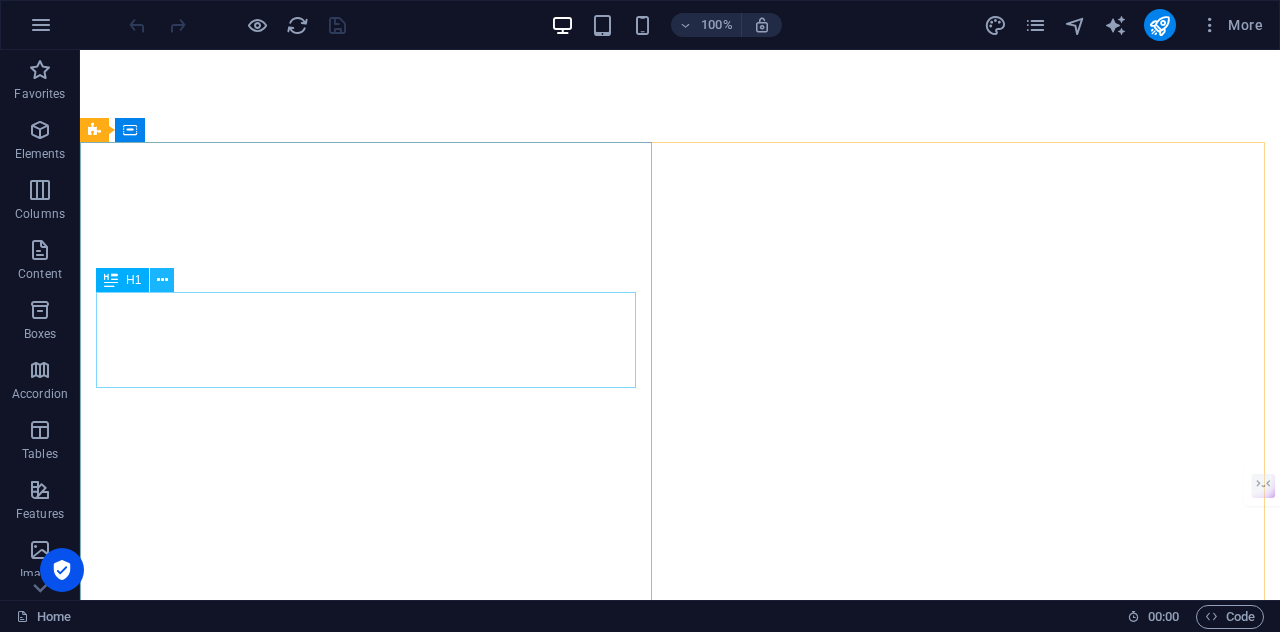 click at bounding box center [162, 280] 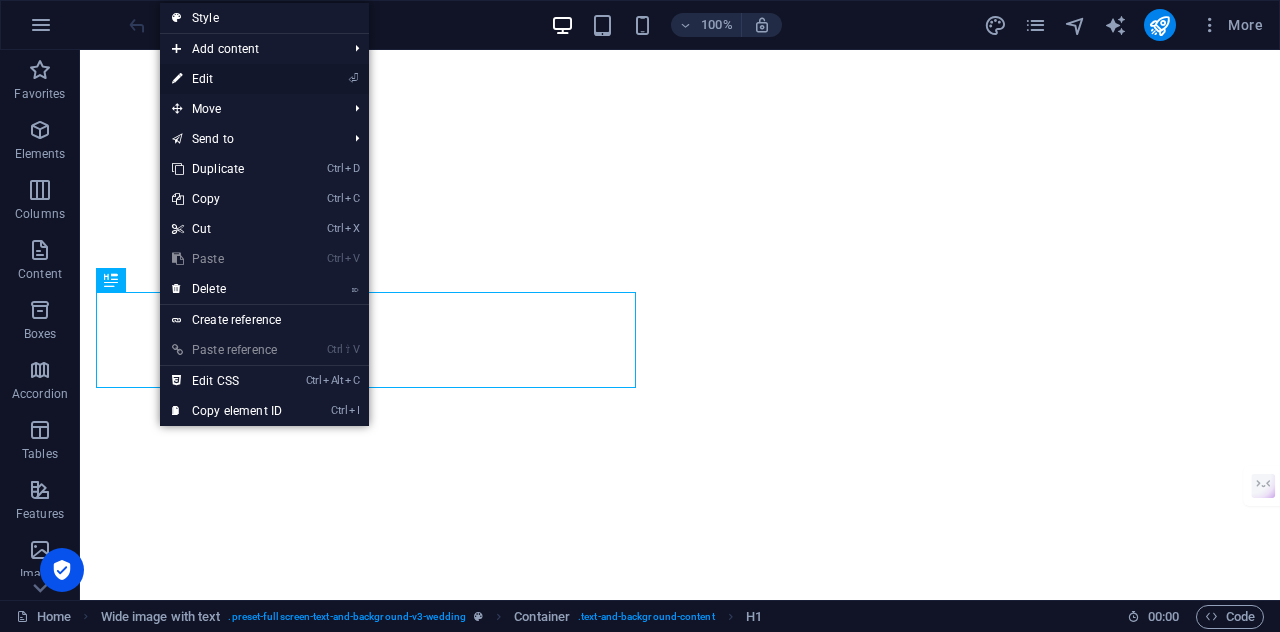 click on "⏎  Edit" at bounding box center (227, 79) 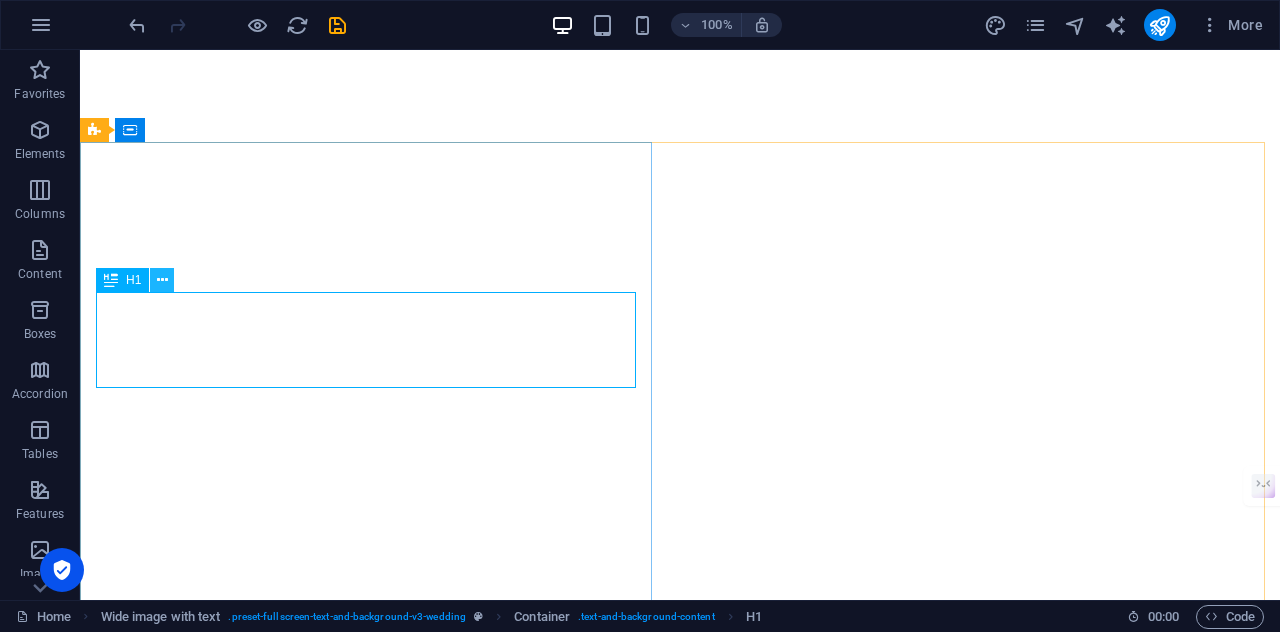 click at bounding box center (162, 280) 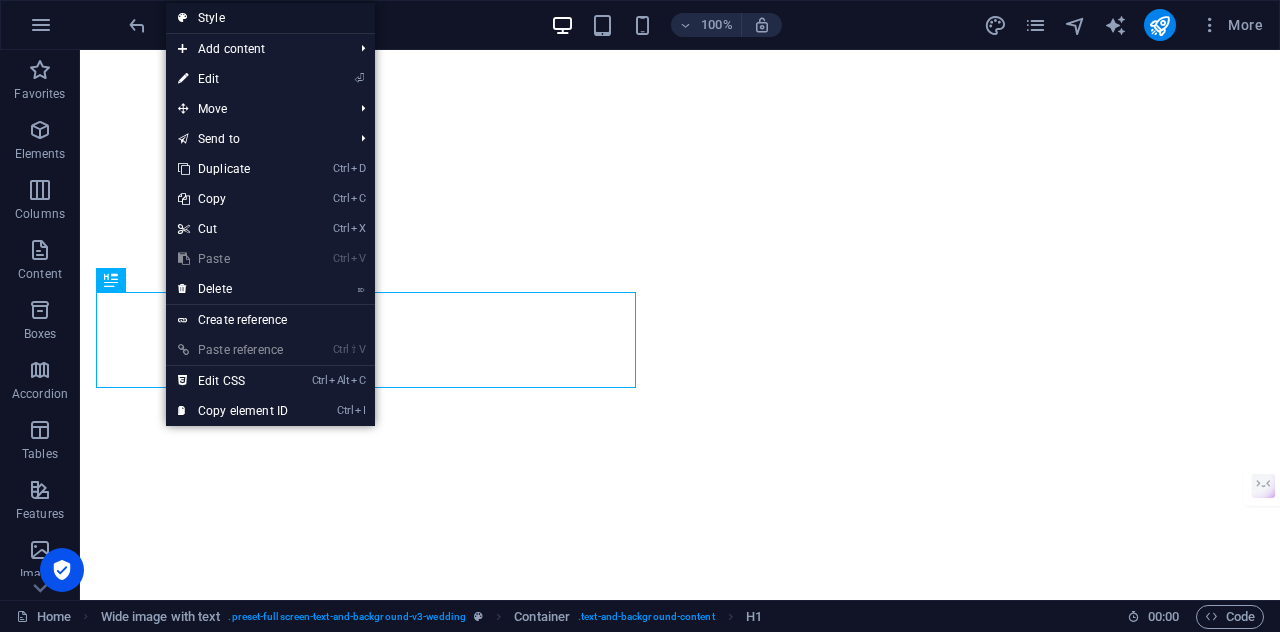 click on "Style" at bounding box center (270, 18) 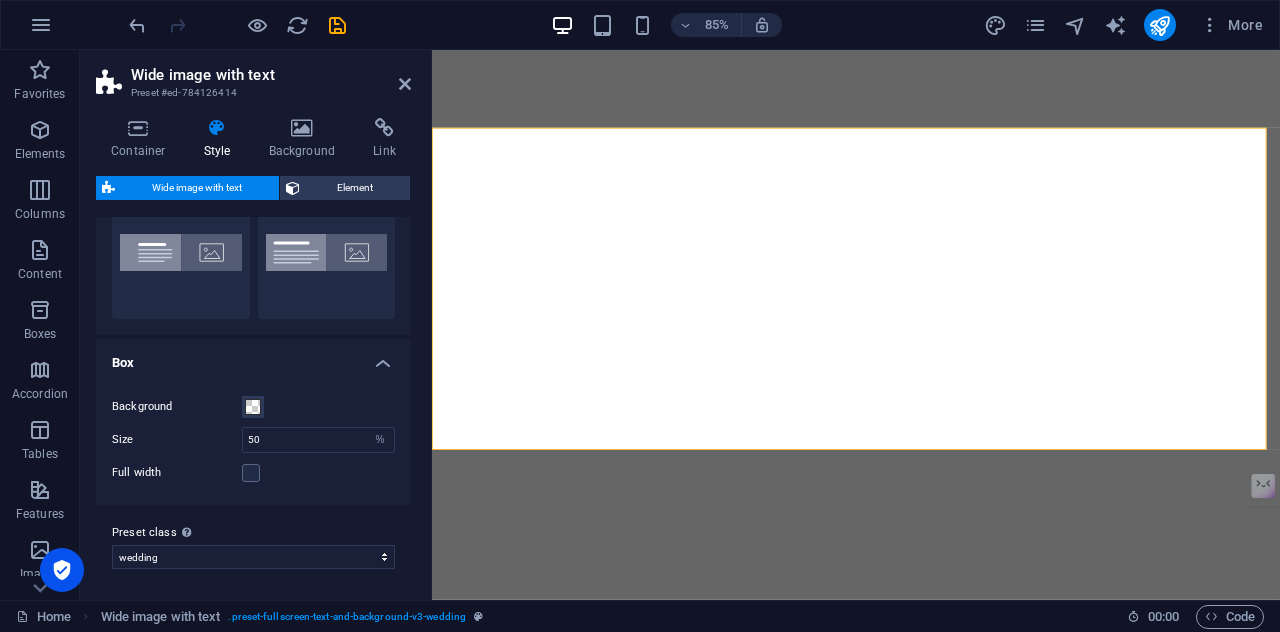 scroll, scrollTop: 0, scrollLeft: 0, axis: both 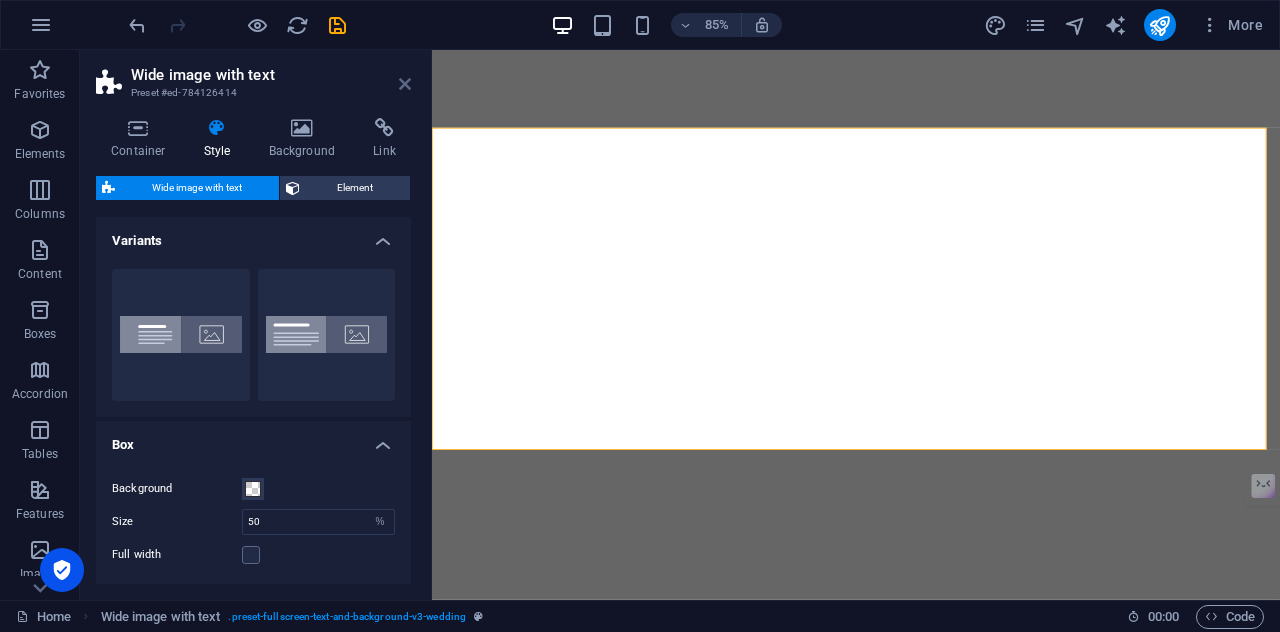 click at bounding box center [405, 84] 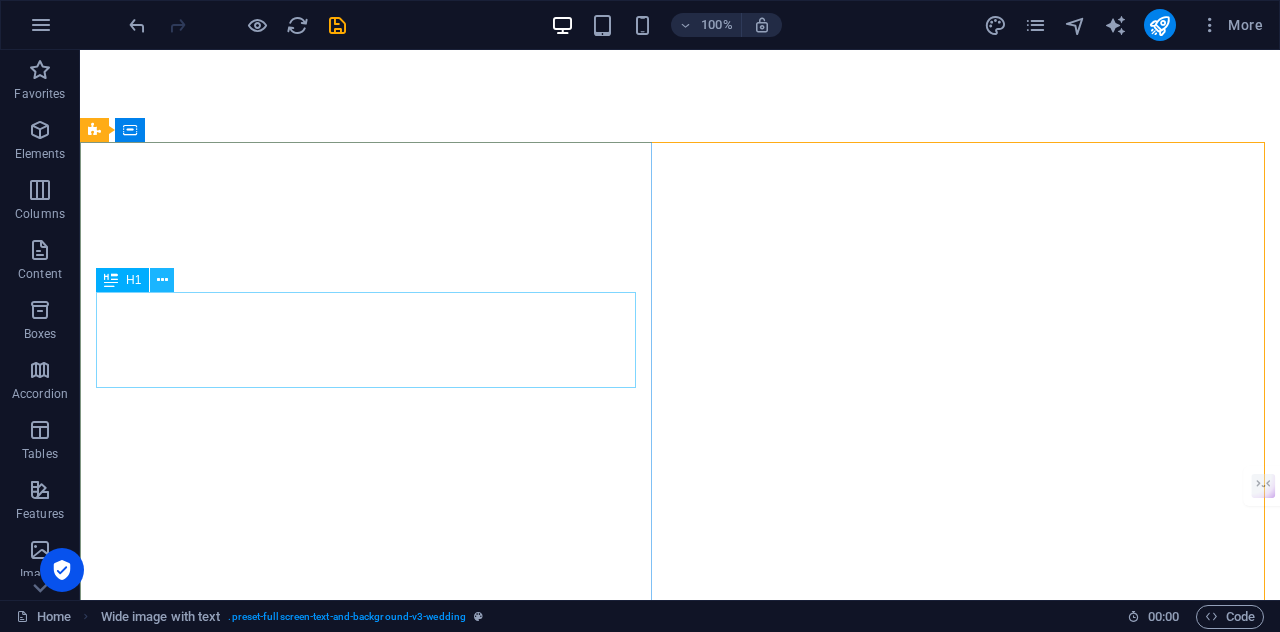 click at bounding box center [162, 280] 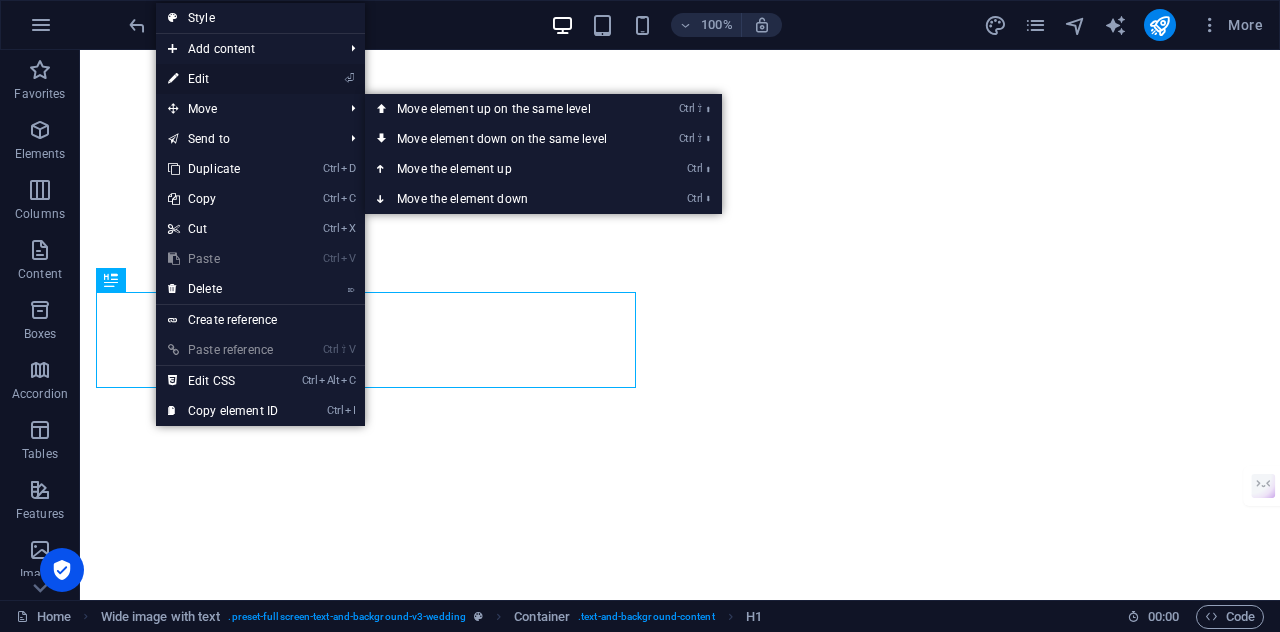 click on "⏎  Edit" at bounding box center [223, 79] 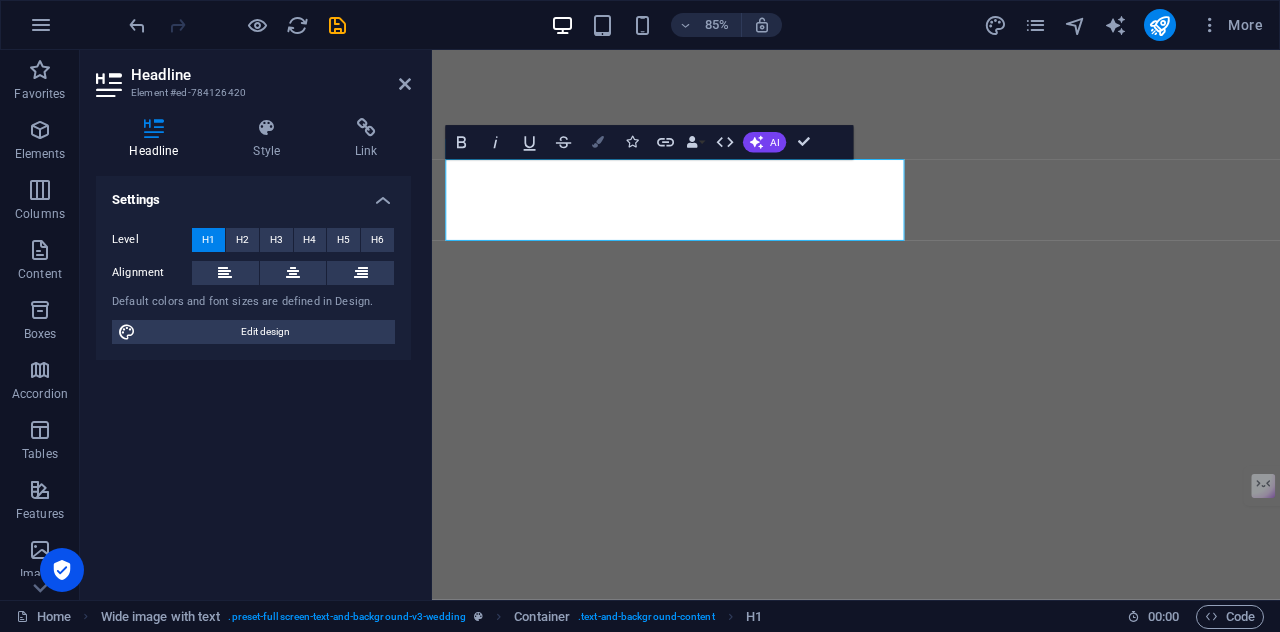 click at bounding box center [598, 142] 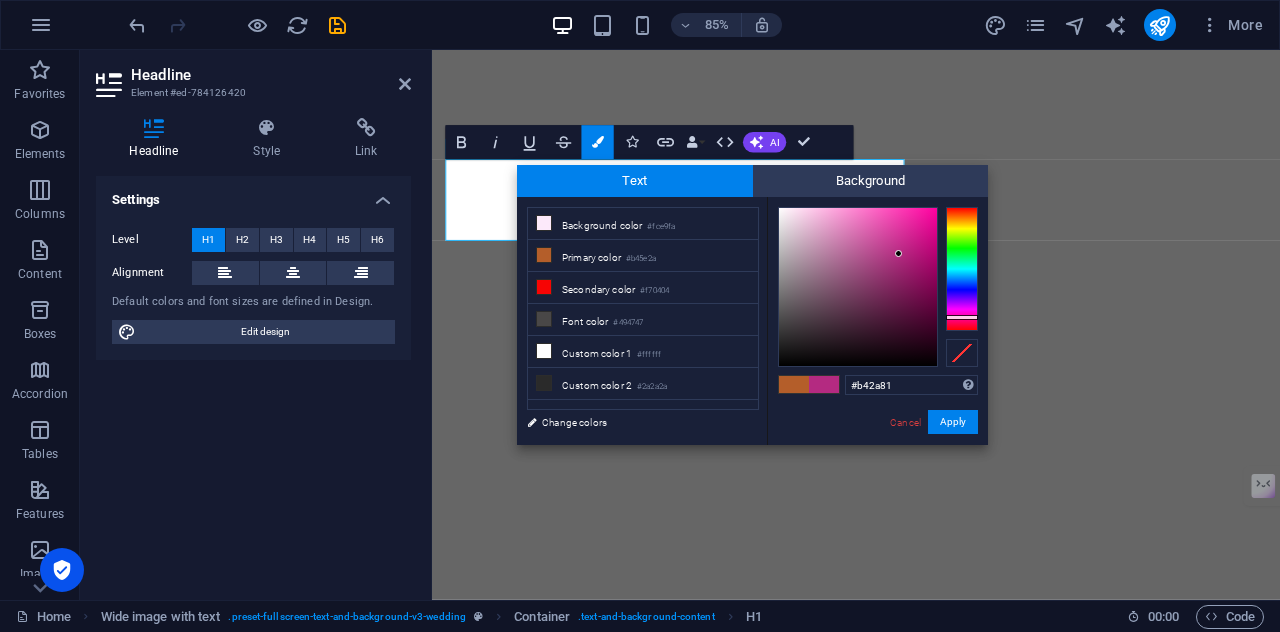 drag, startPoint x: 956, startPoint y: 215, endPoint x: 964, endPoint y: 317, distance: 102.31325 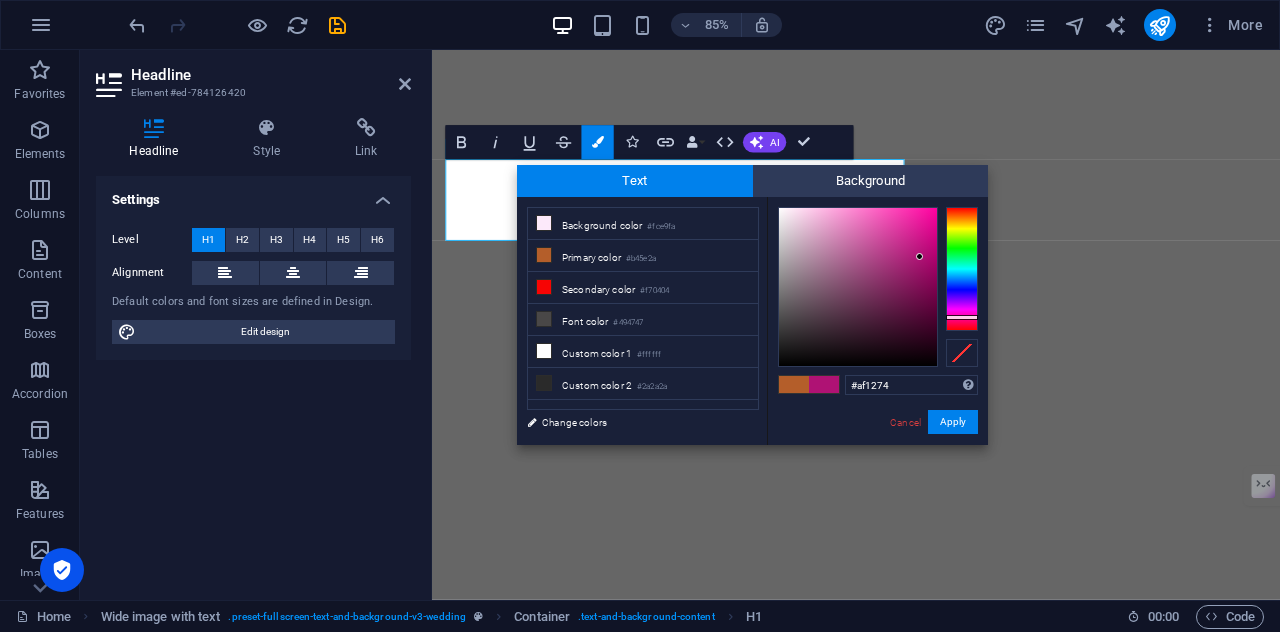 click at bounding box center [858, 287] 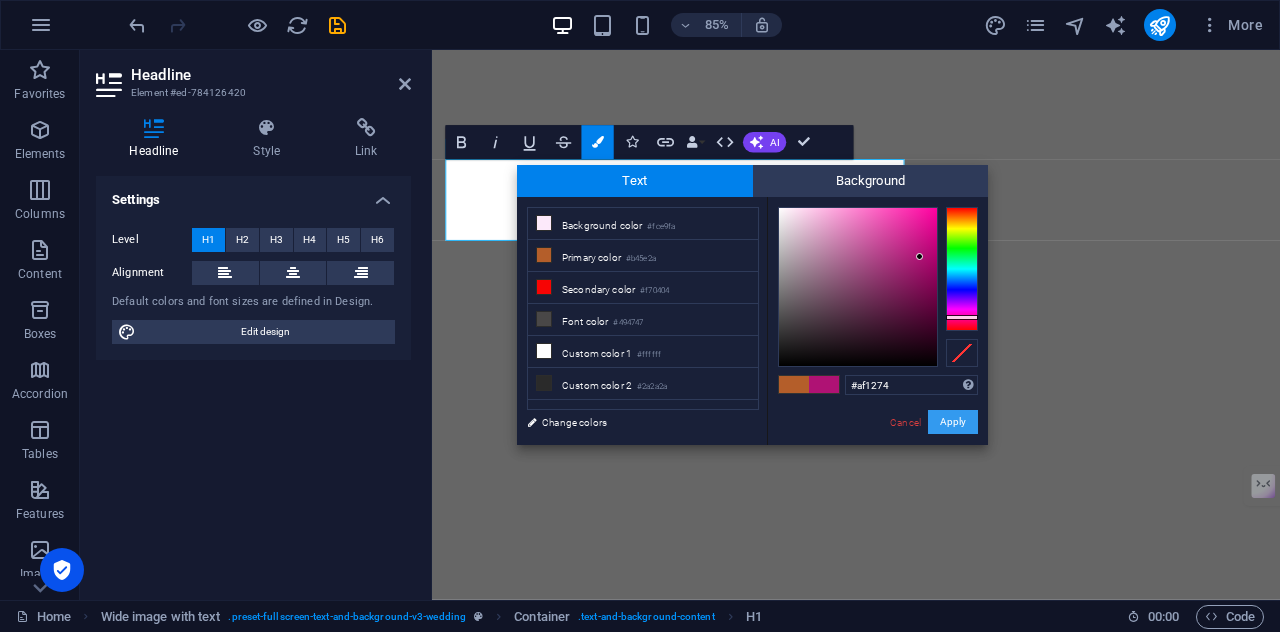 click on "Apply" at bounding box center (953, 422) 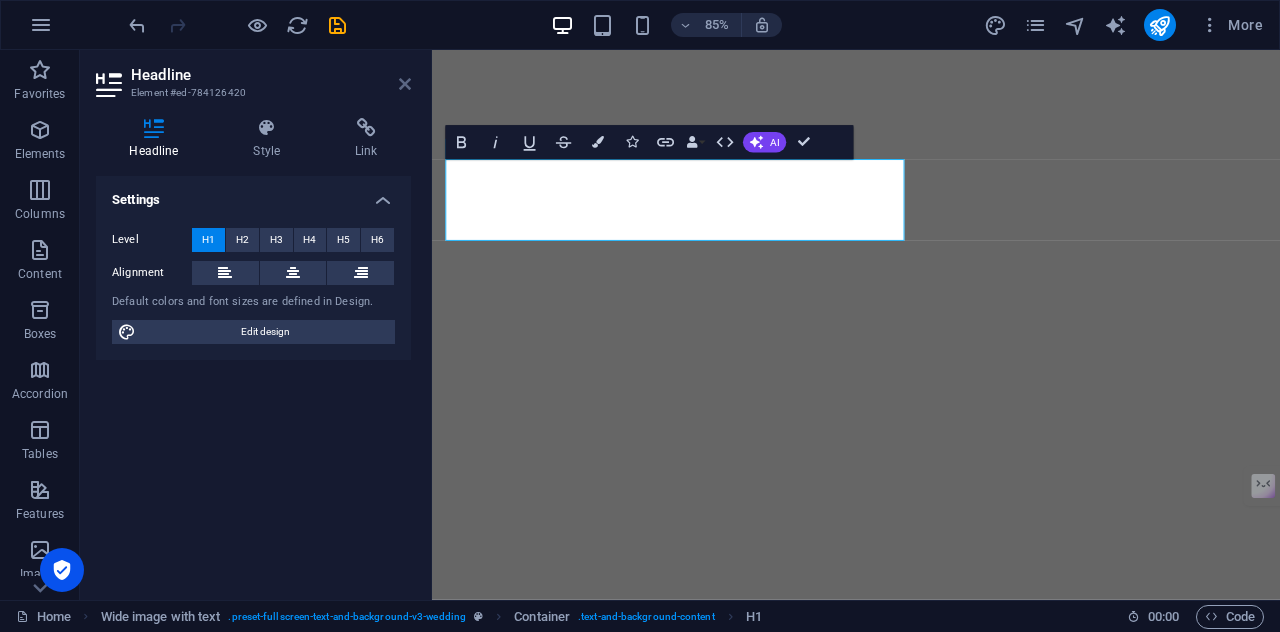 click at bounding box center [405, 84] 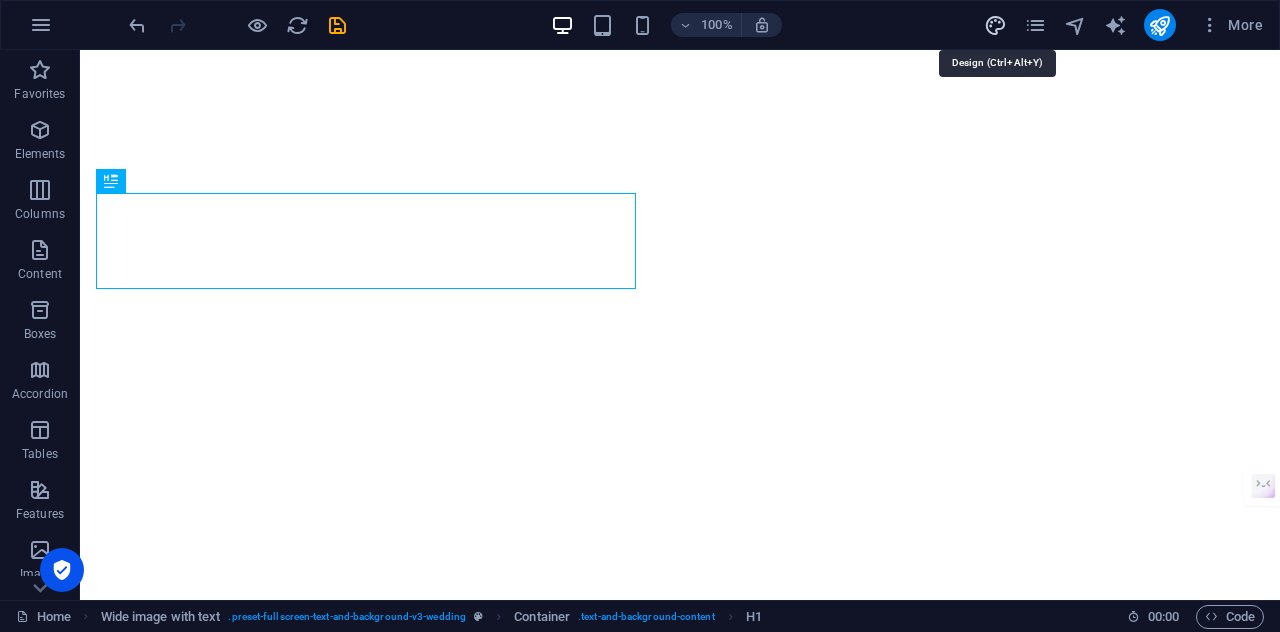 click at bounding box center [995, 25] 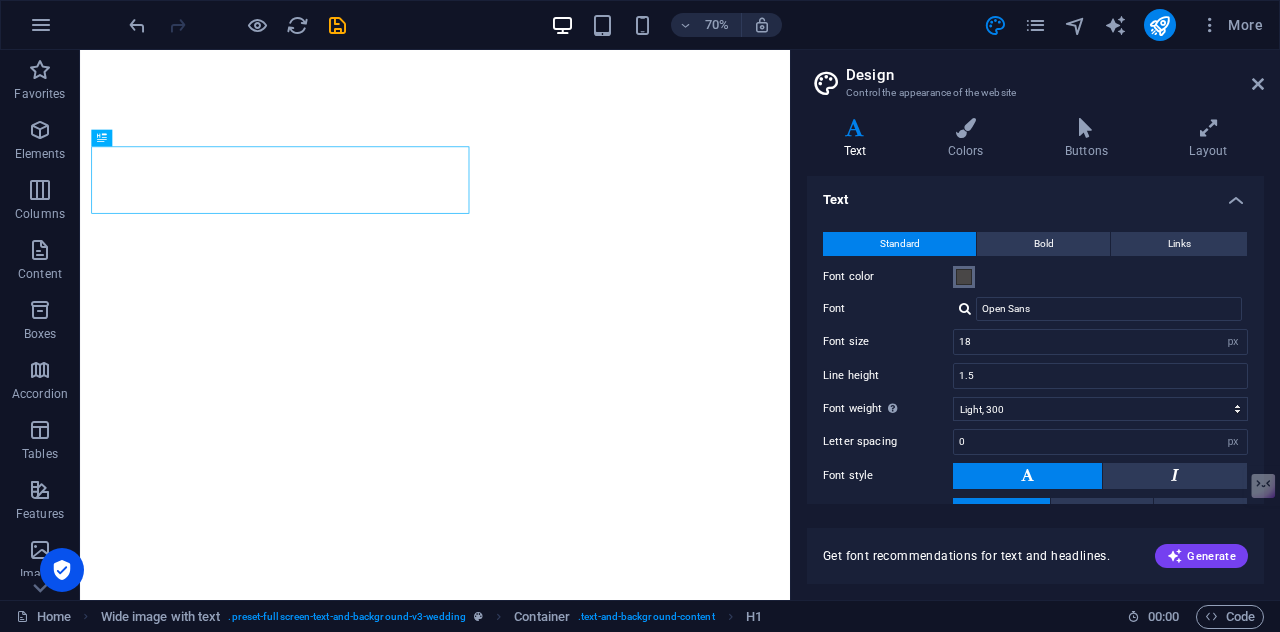 click at bounding box center [964, 277] 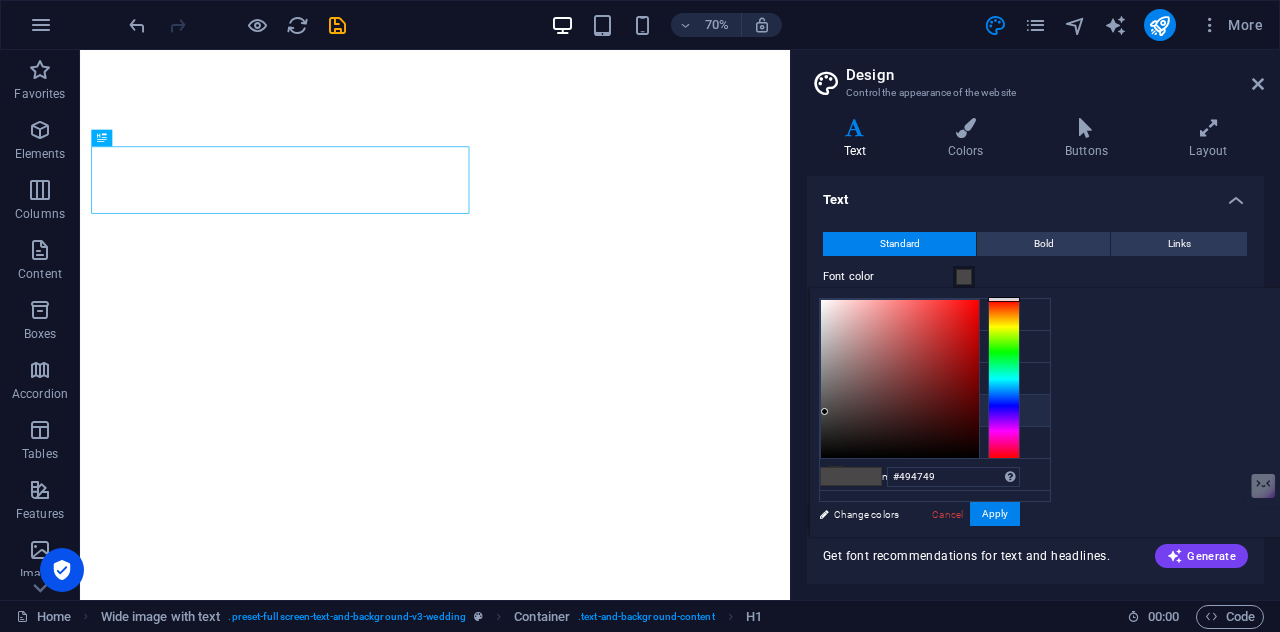 click at bounding box center (1004, 379) 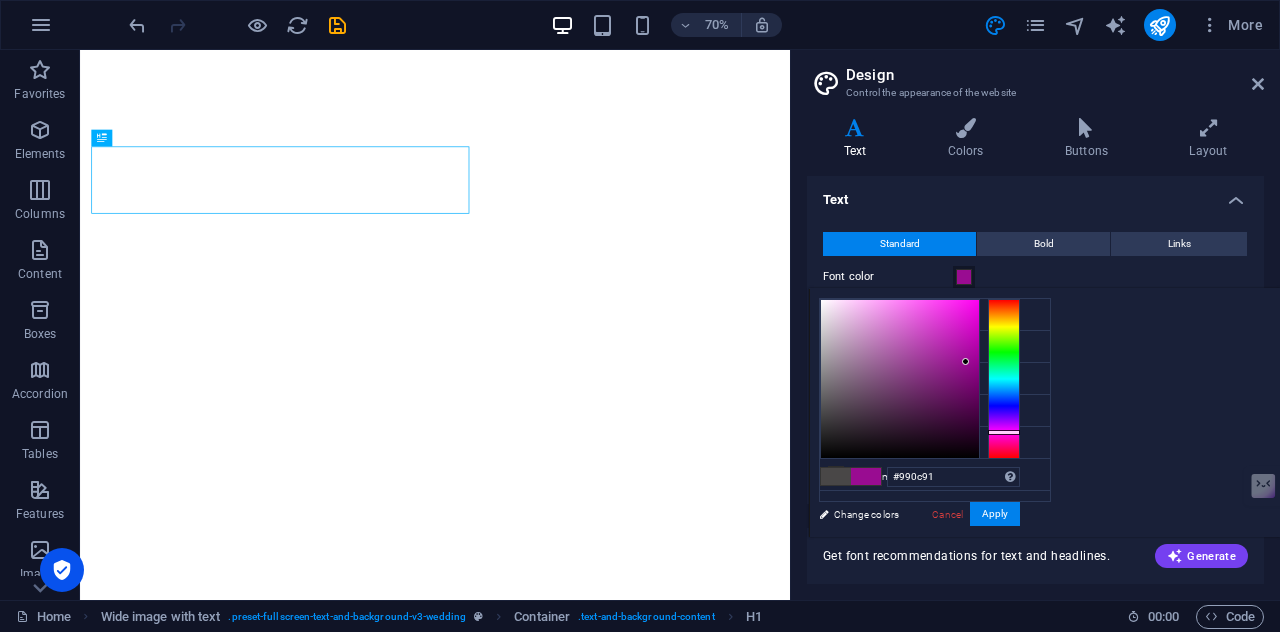 click at bounding box center (900, 379) 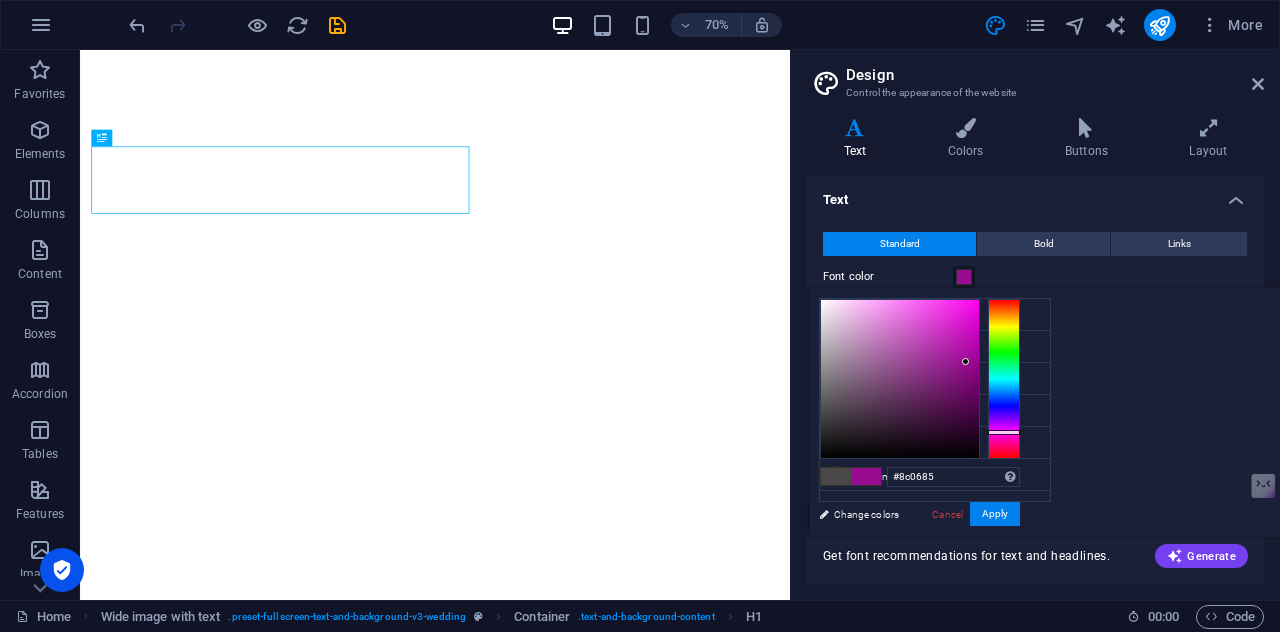 click at bounding box center [900, 379] 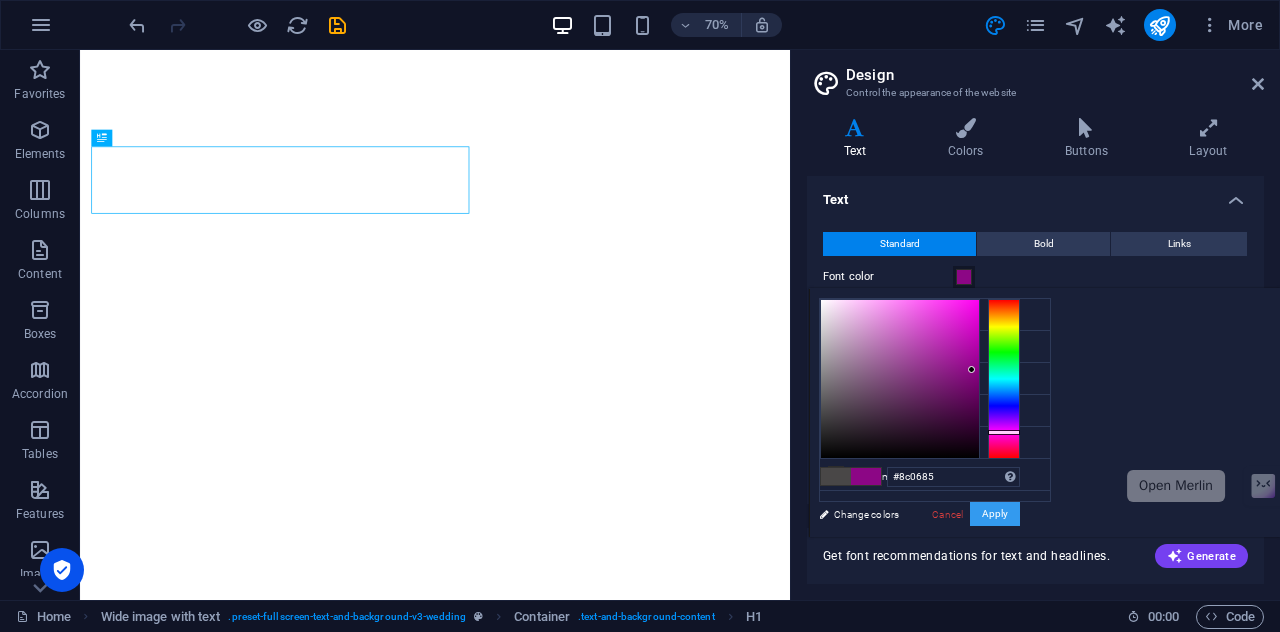 click on "Apply" at bounding box center [995, 514] 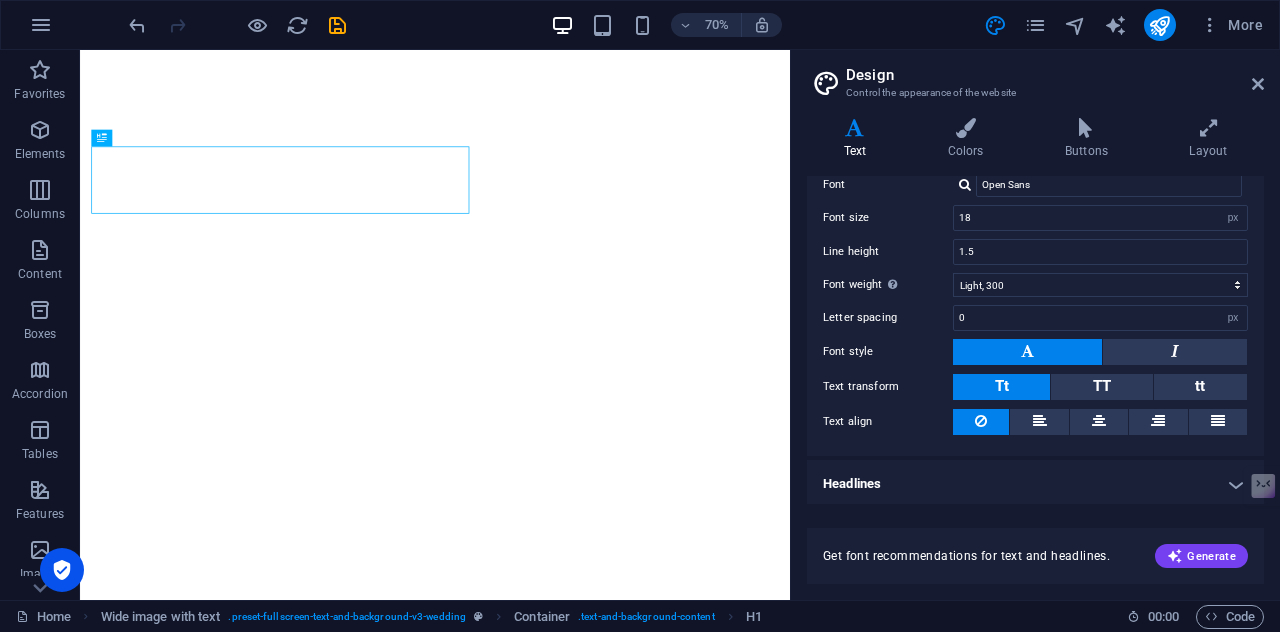 scroll, scrollTop: 0, scrollLeft: 0, axis: both 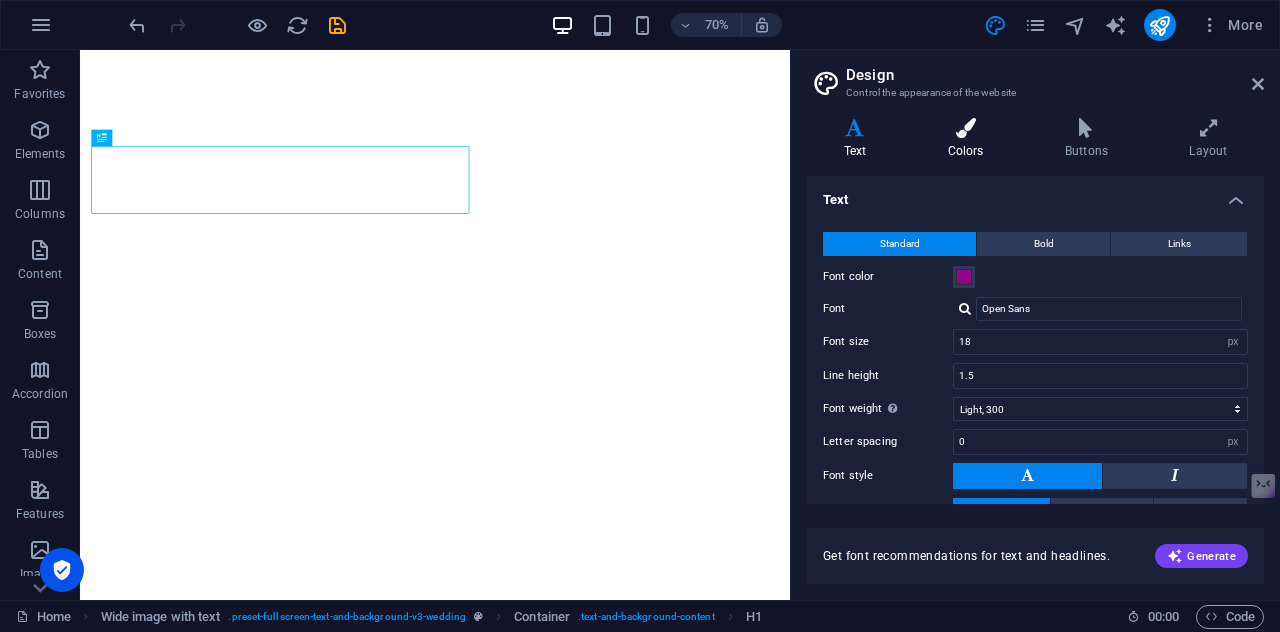 click at bounding box center (965, 128) 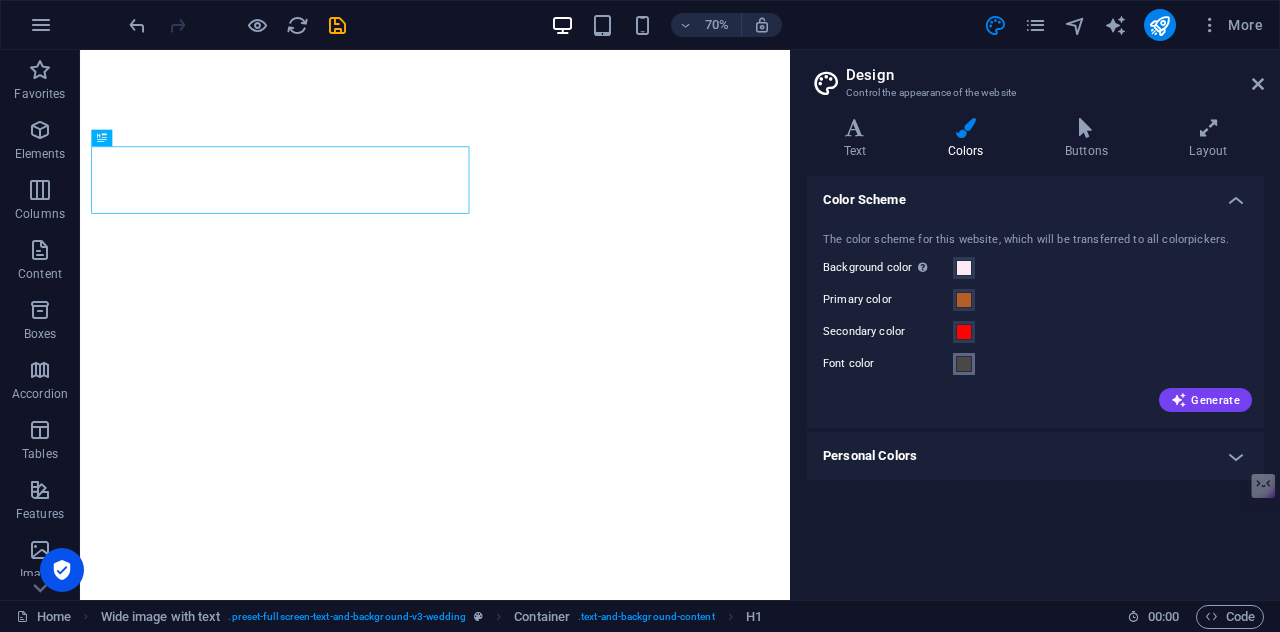 click at bounding box center (964, 364) 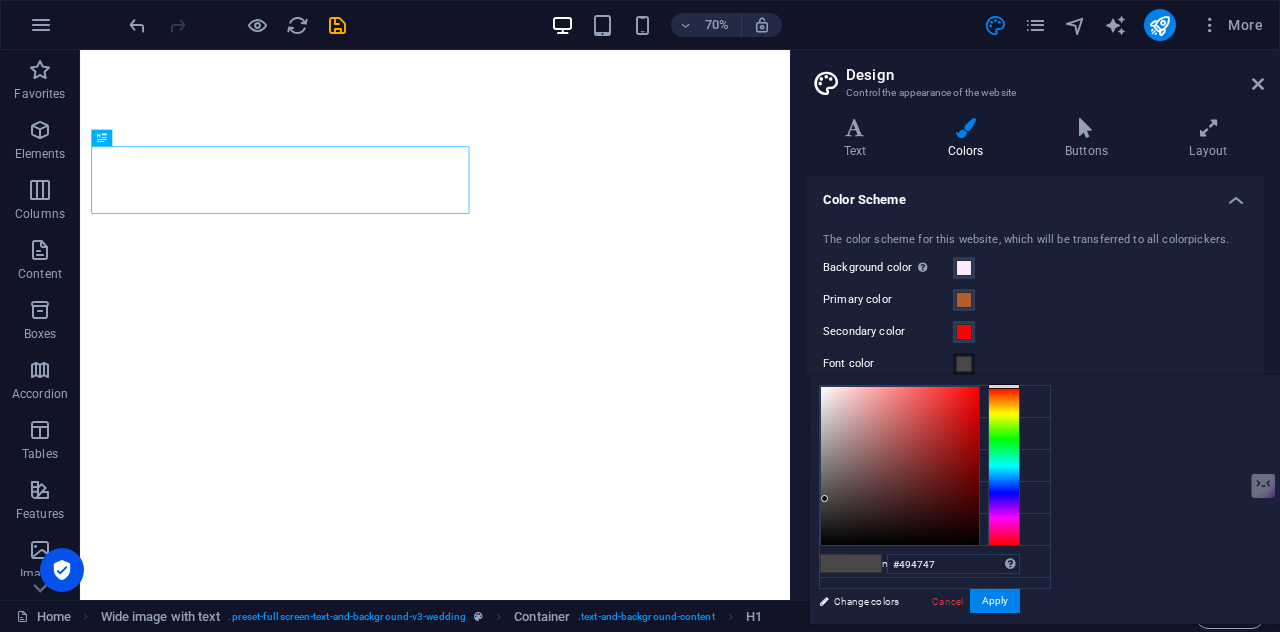click on "The color scheme for this website, which will be transferred to all colorpickers. Background color Only visible if it is not covered by other backgrounds. Primary color Secondary color Font color Generate" at bounding box center (1035, 320) 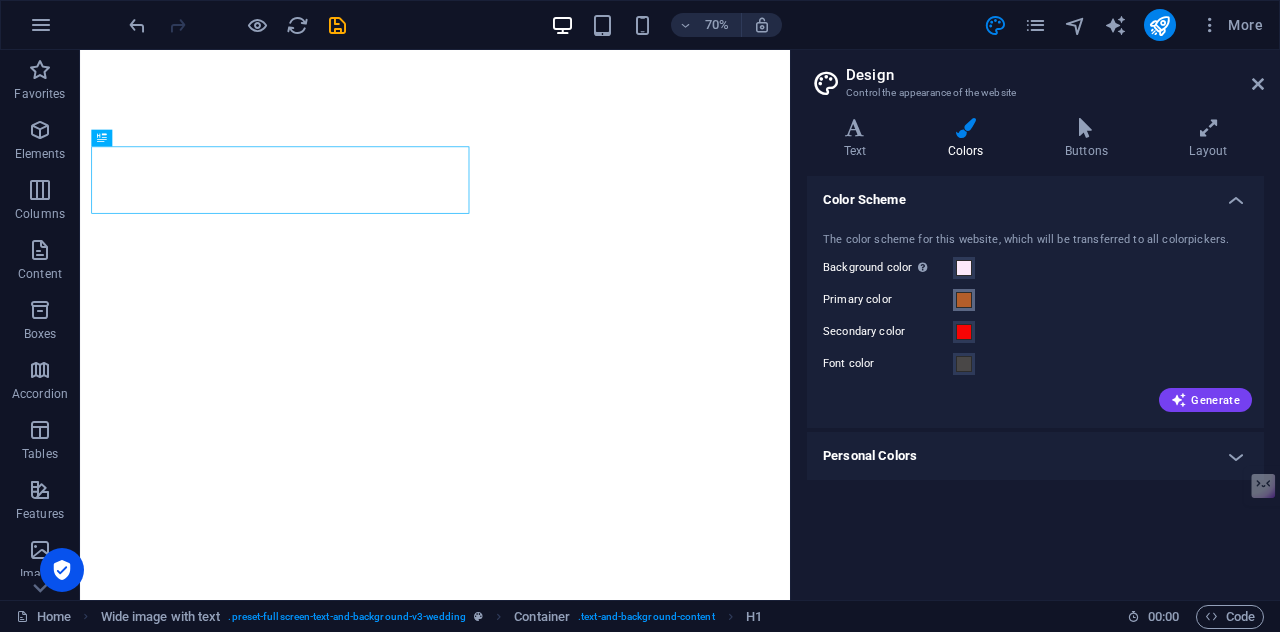 click at bounding box center [964, 300] 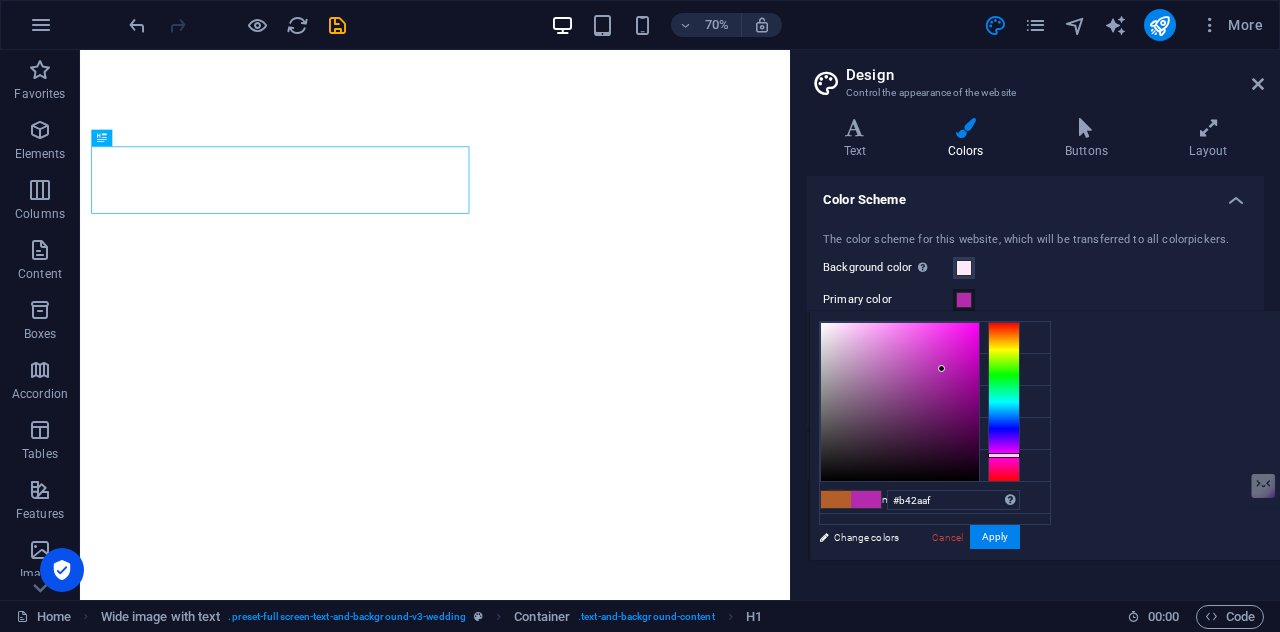click at bounding box center [1004, 402] 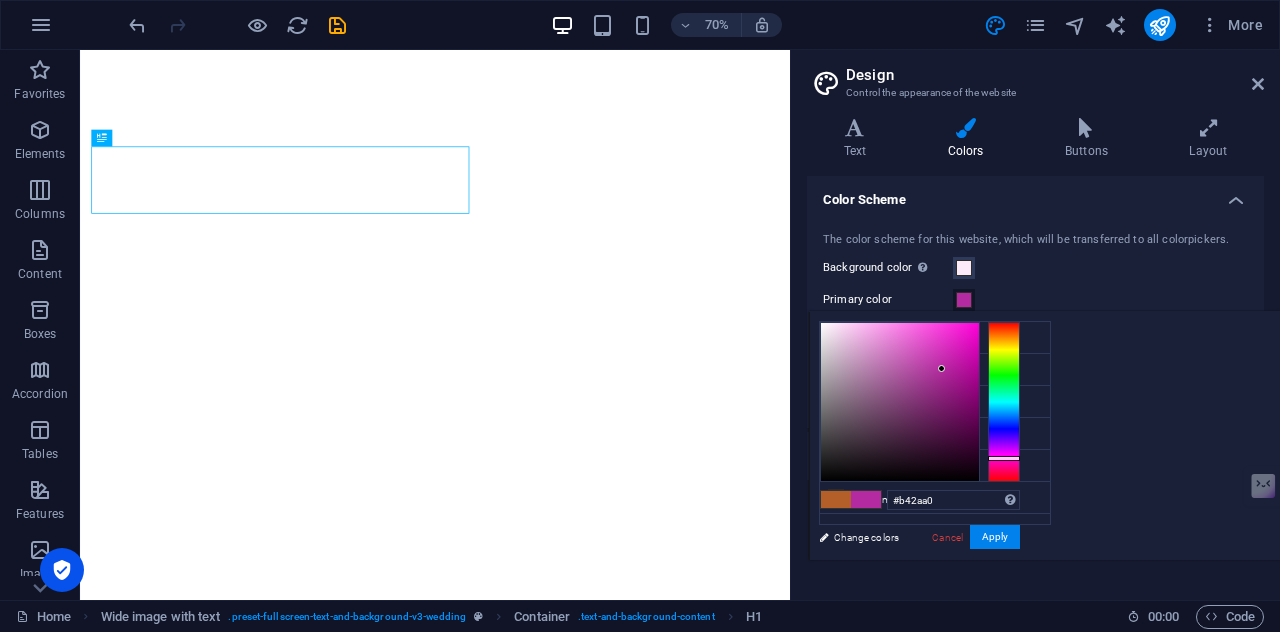 click at bounding box center [1004, 458] 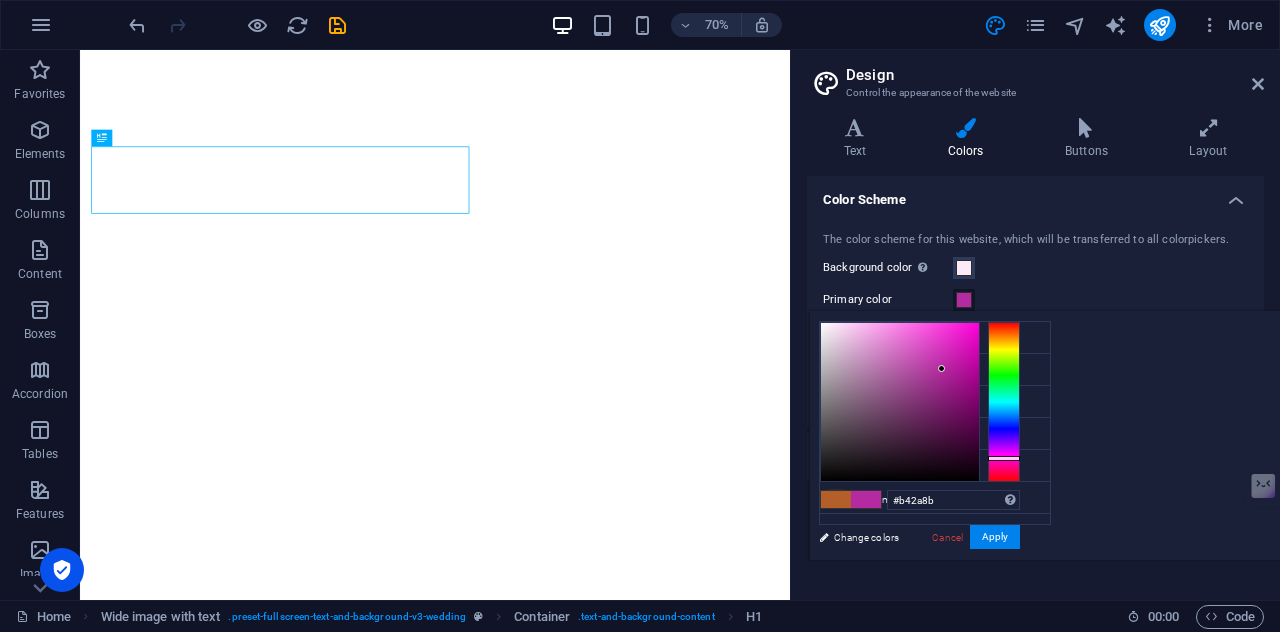 click at bounding box center [1004, 402] 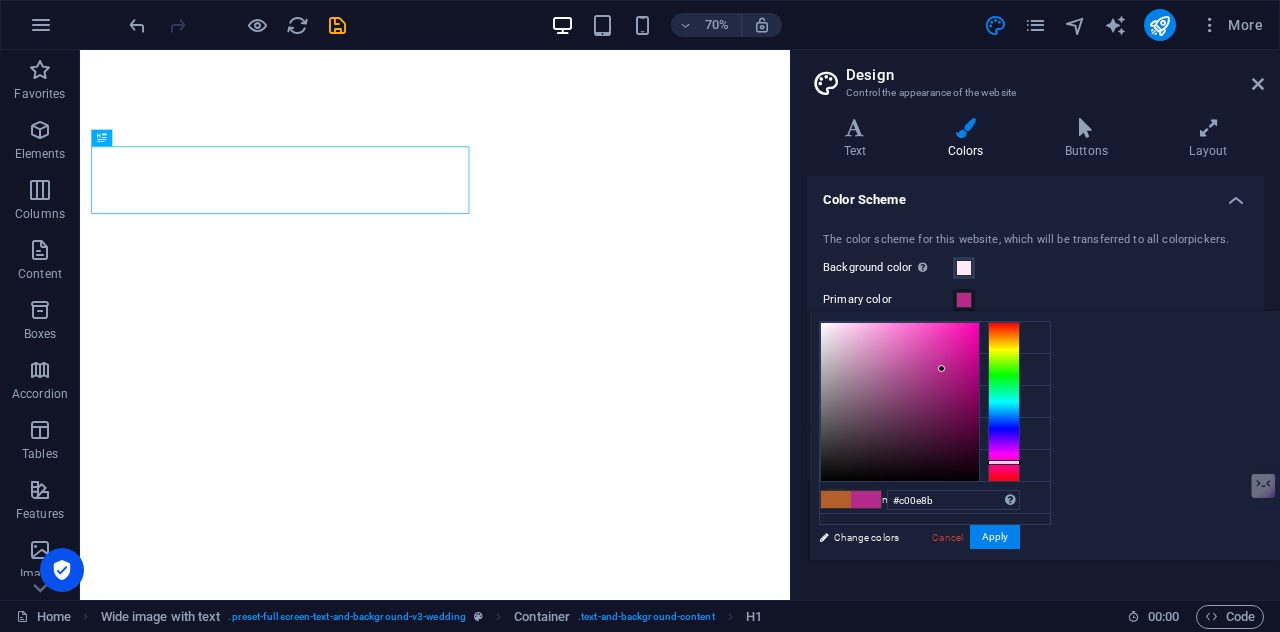 click at bounding box center (900, 402) 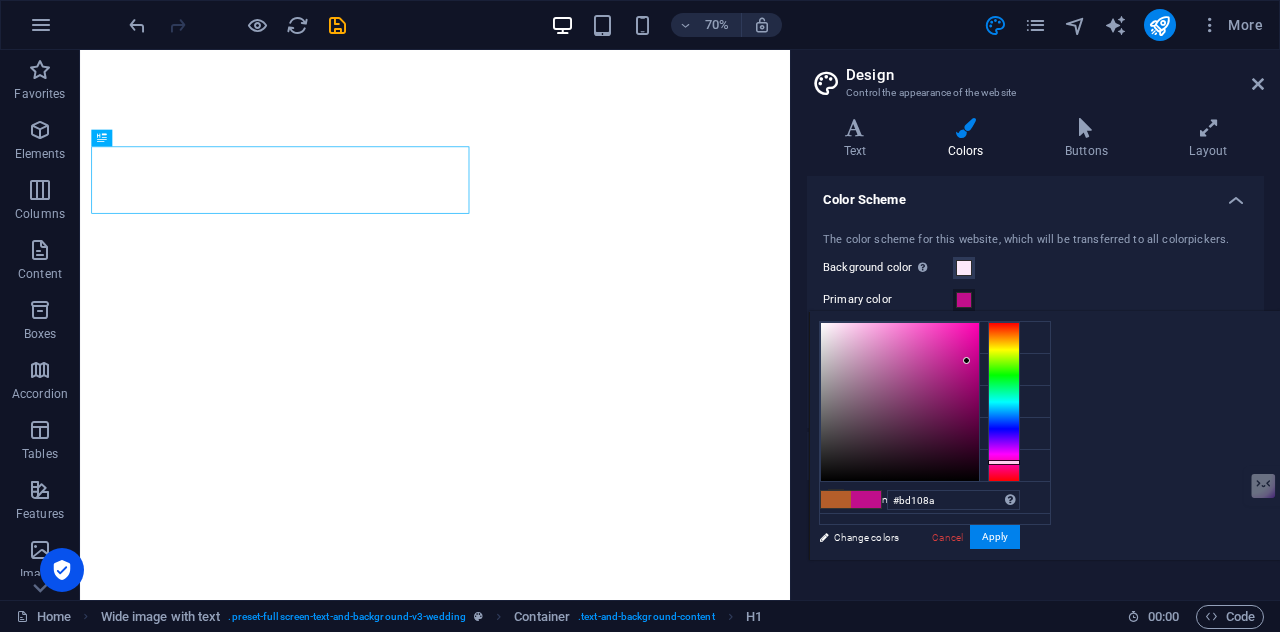 click at bounding box center (900, 402) 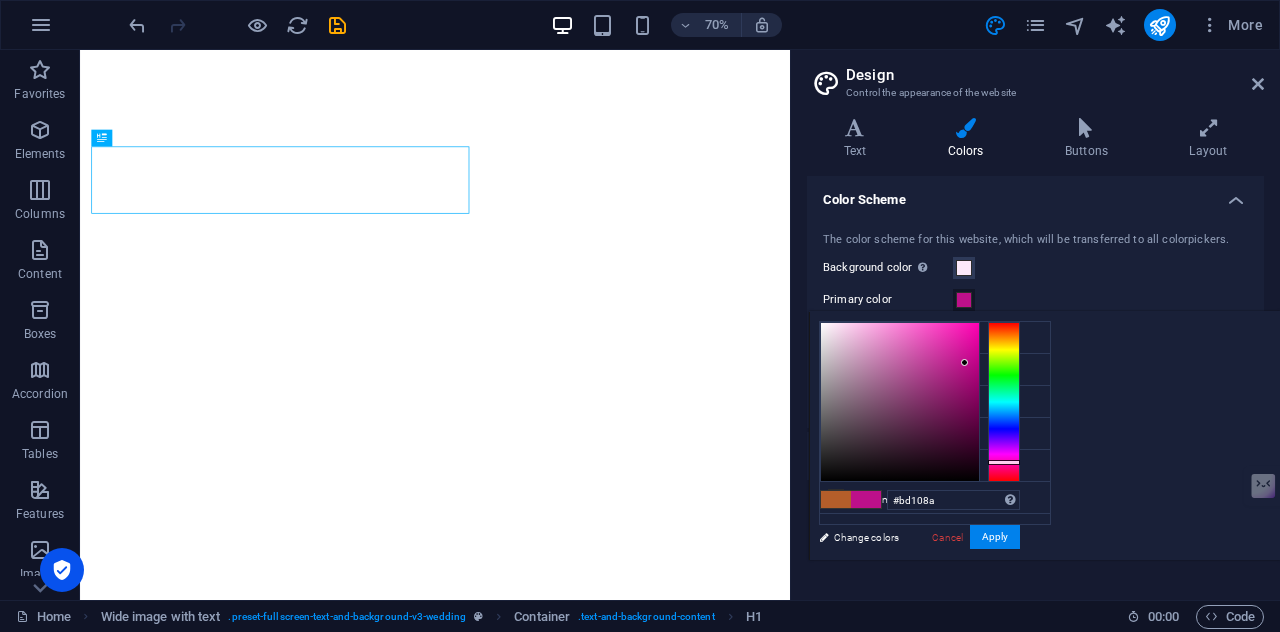 type on "#b20980" 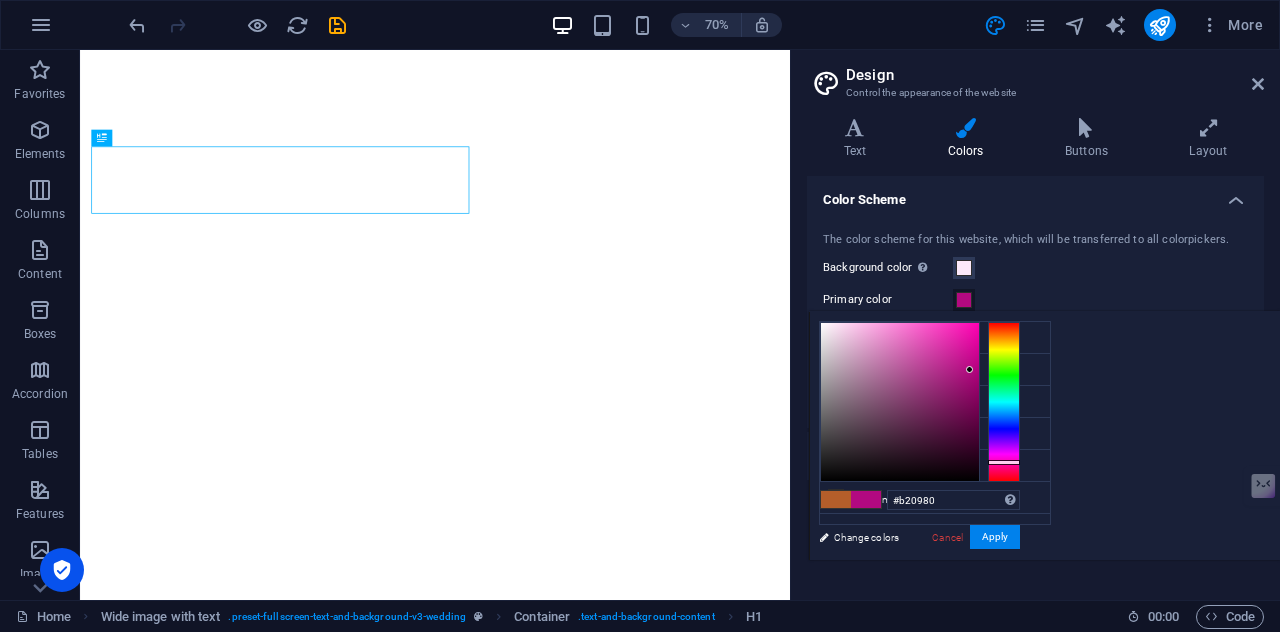click at bounding box center [900, 402] 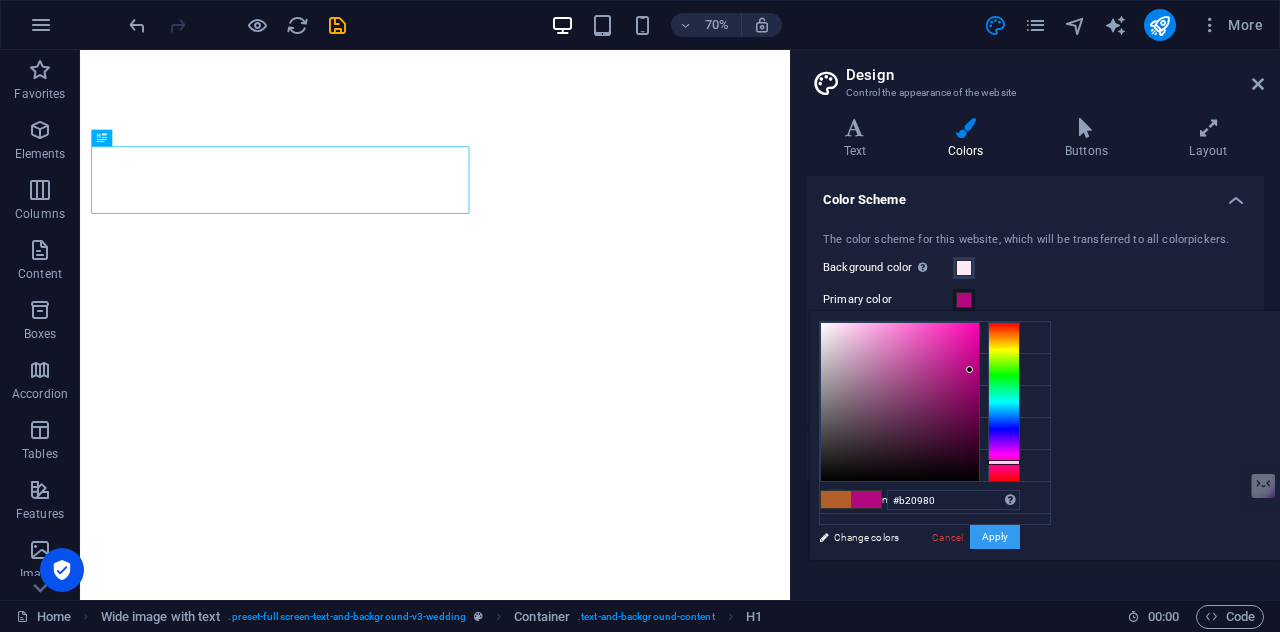 click on "Apply" at bounding box center (995, 537) 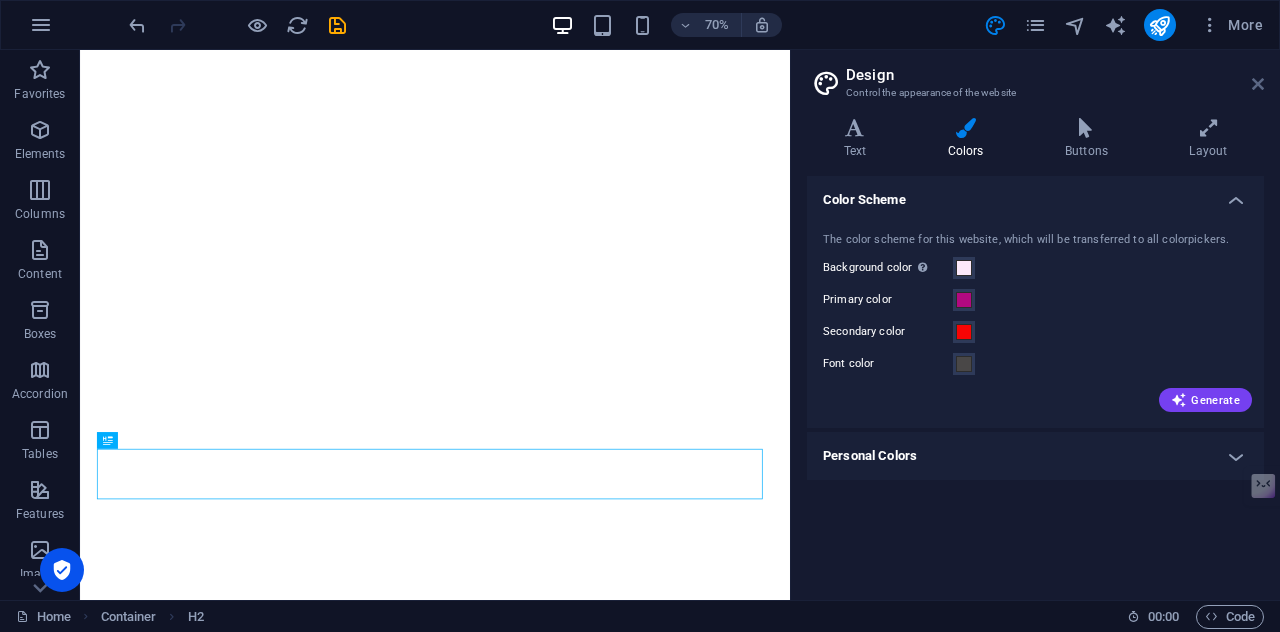 click at bounding box center [1258, 84] 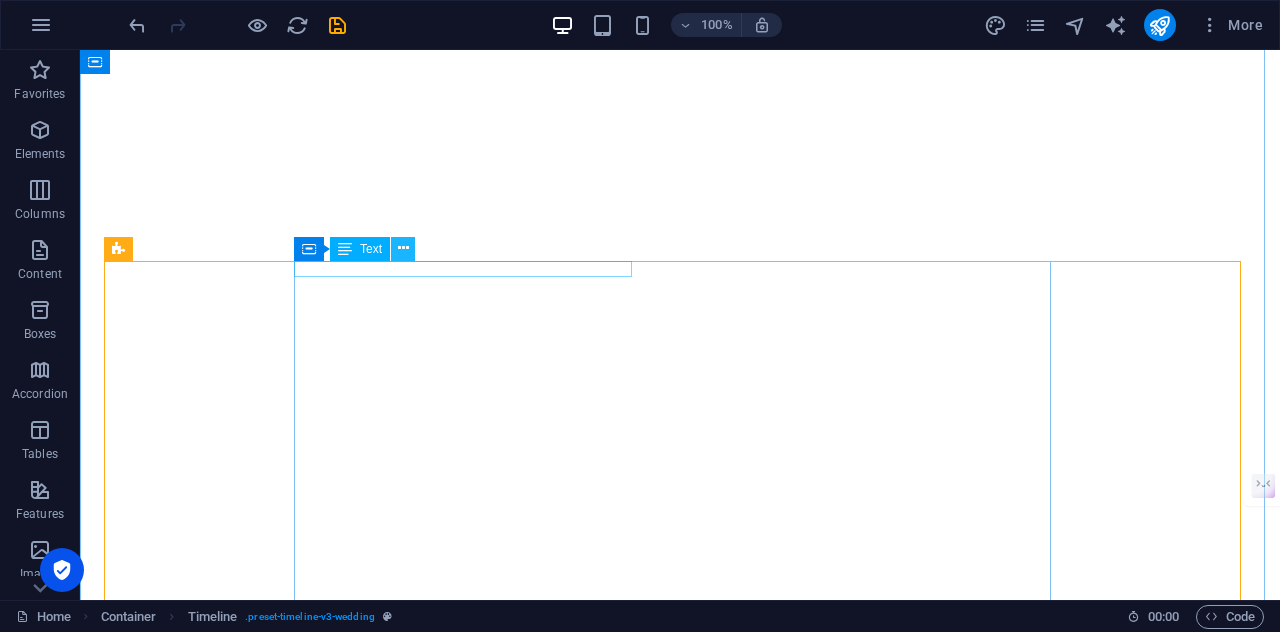 click at bounding box center (403, 249) 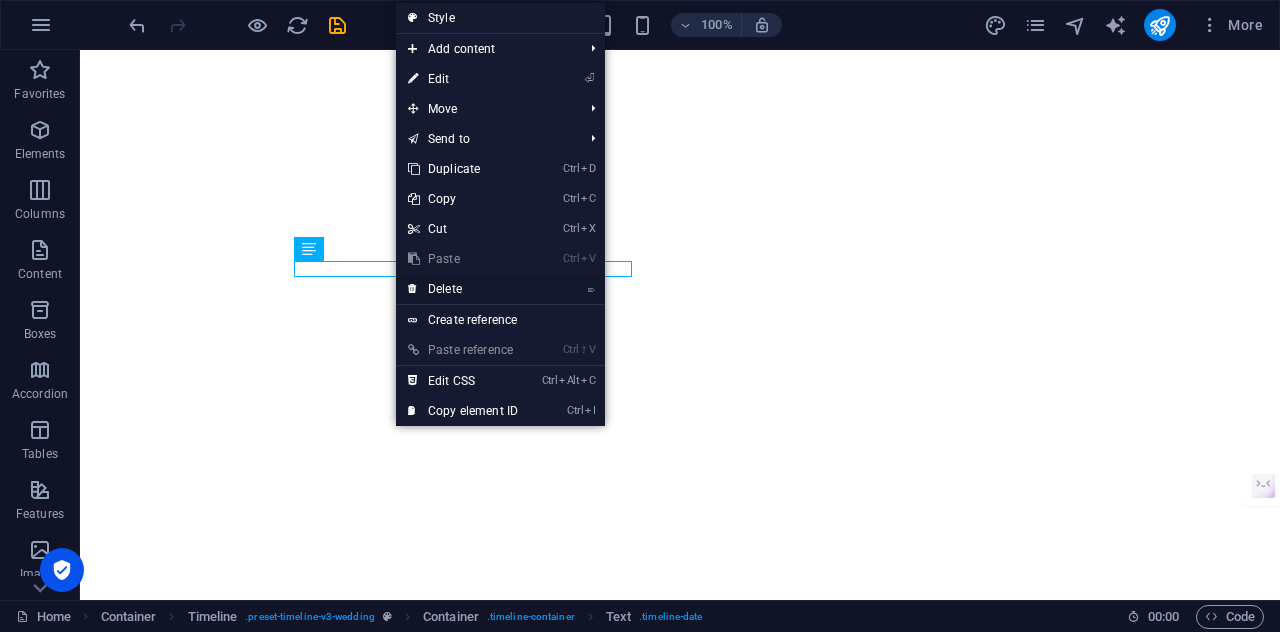 click on "⌦  Delete" at bounding box center [463, 289] 